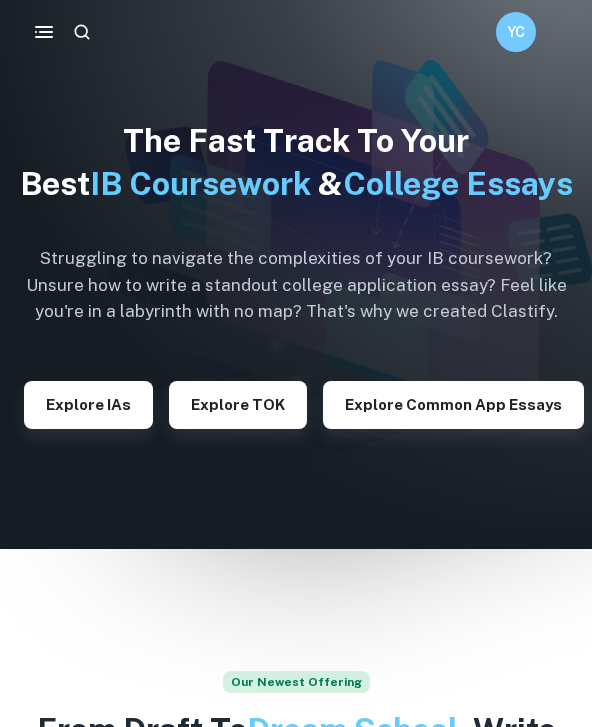 scroll, scrollTop: 0, scrollLeft: 0, axis: both 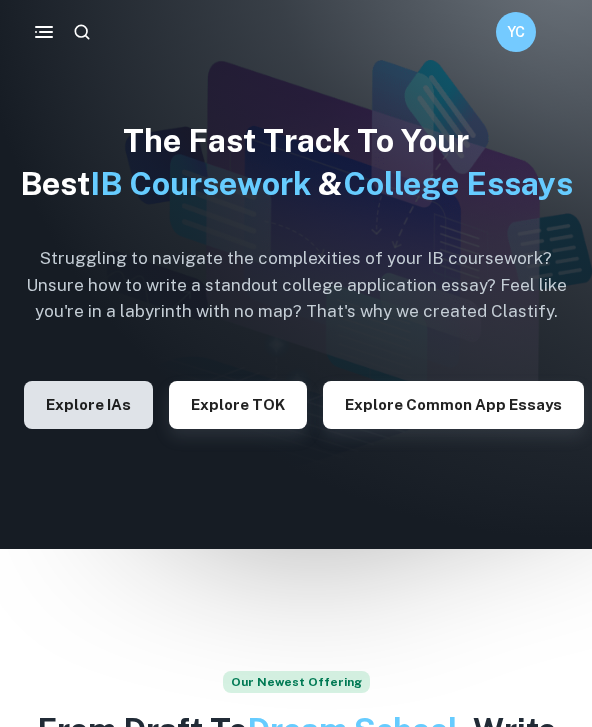 click on "Explore IAs" at bounding box center [88, 405] 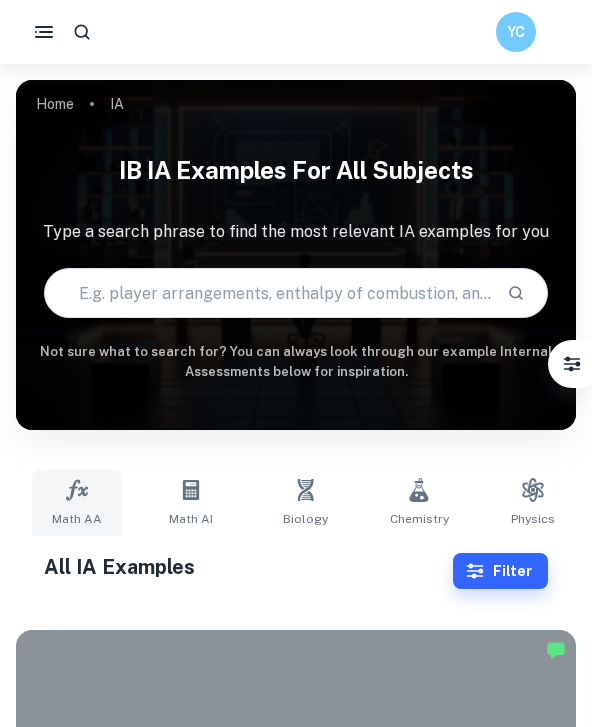 click on "Math AA" at bounding box center [77, 503] 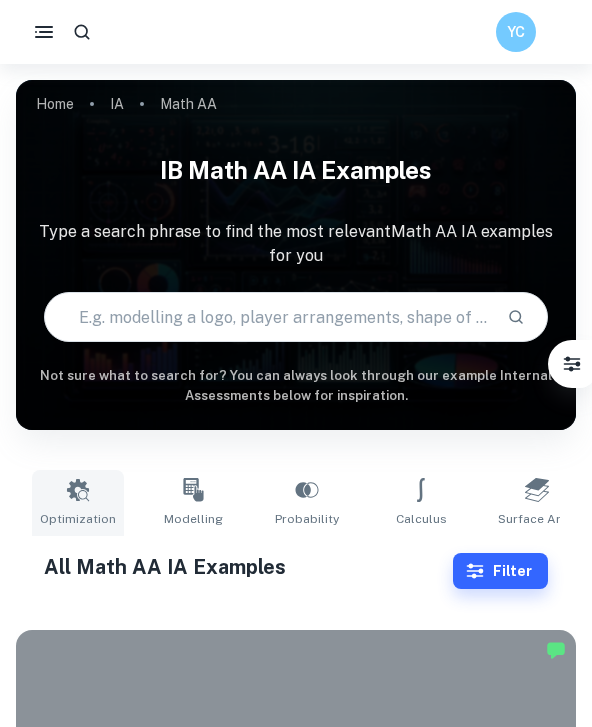 click on "Optimization" at bounding box center (78, 503) 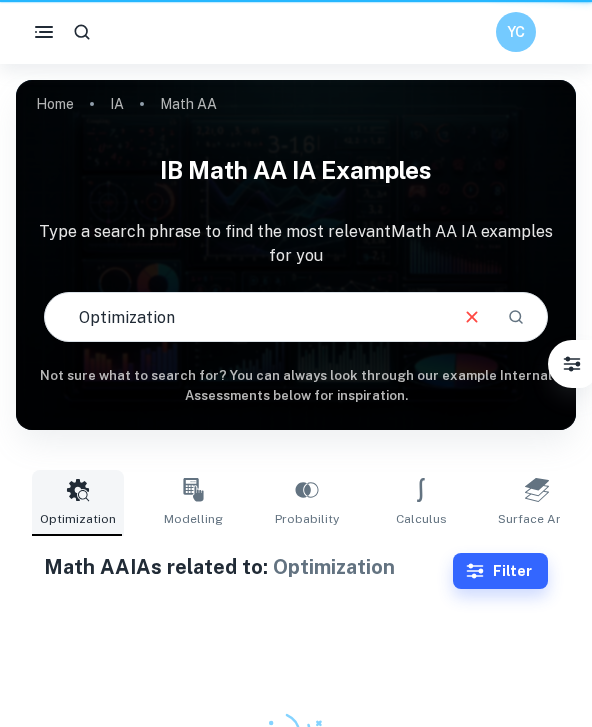 type on "Optimization" 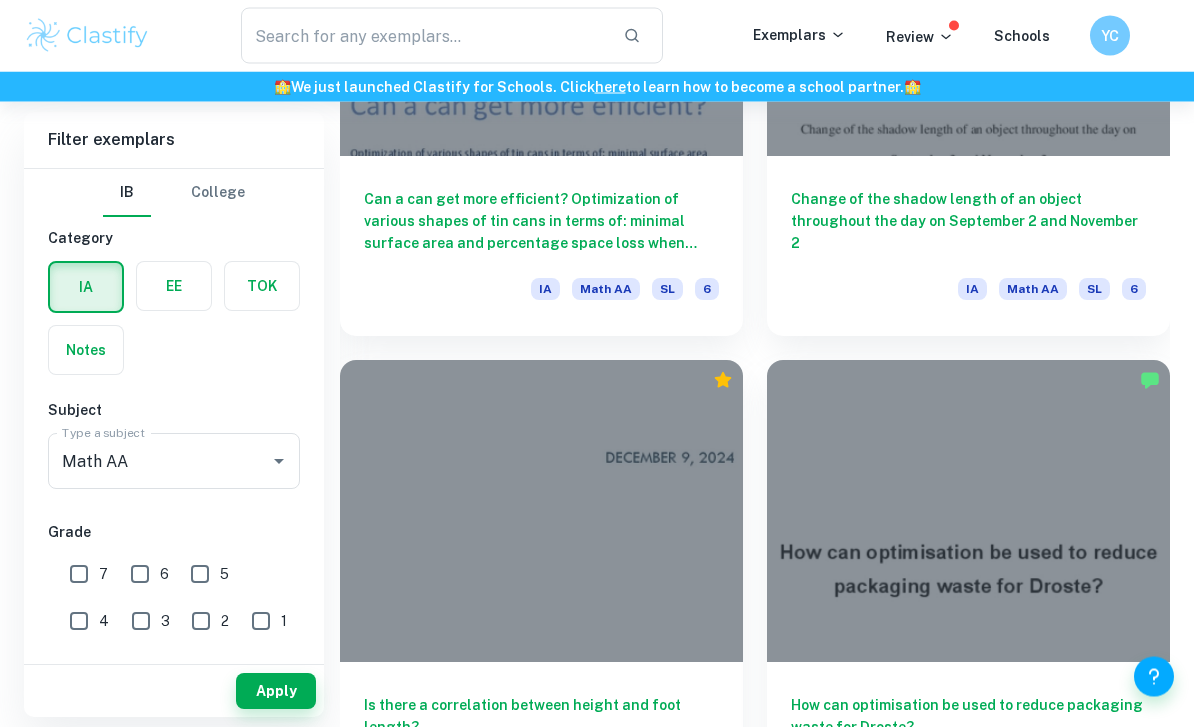 scroll, scrollTop: 3858, scrollLeft: 0, axis: vertical 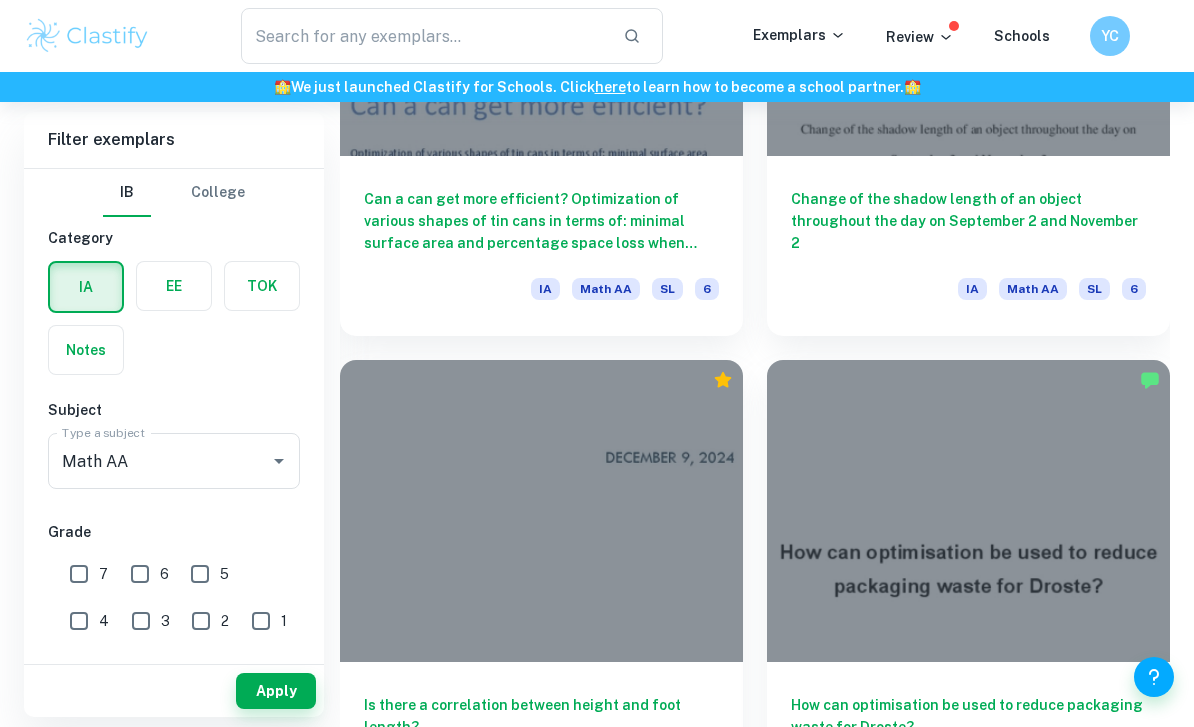 click on "7" at bounding box center [79, 574] 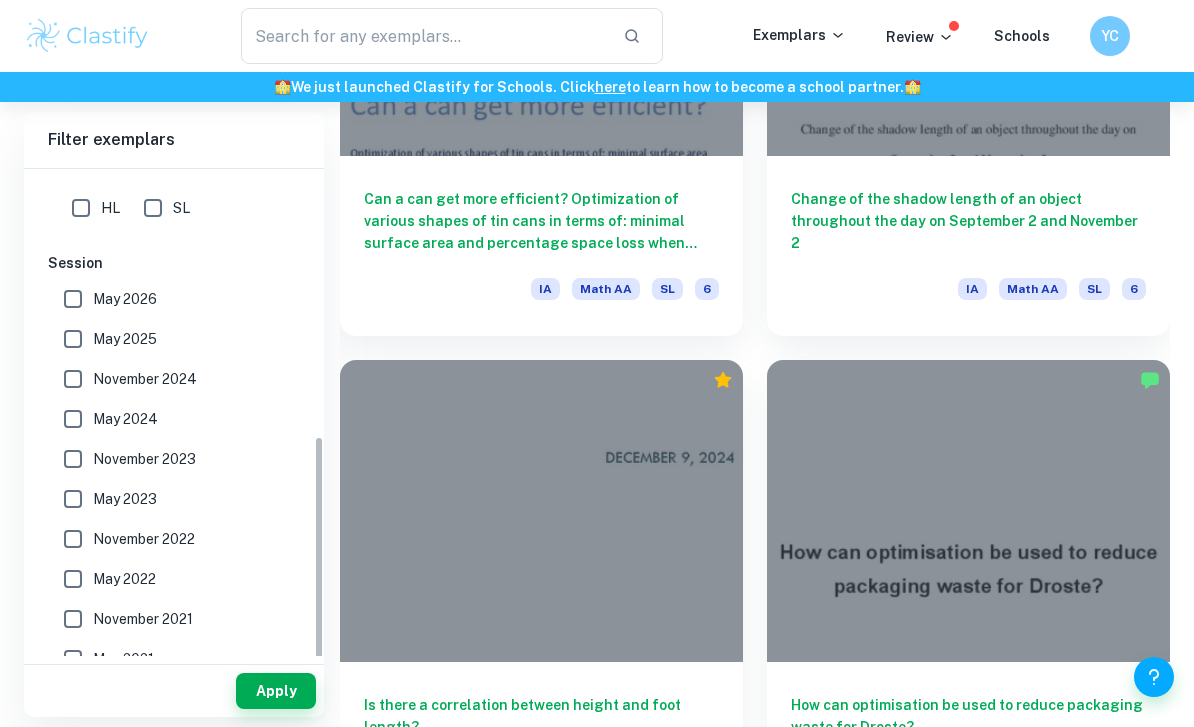 scroll, scrollTop: 511, scrollLeft: 0, axis: vertical 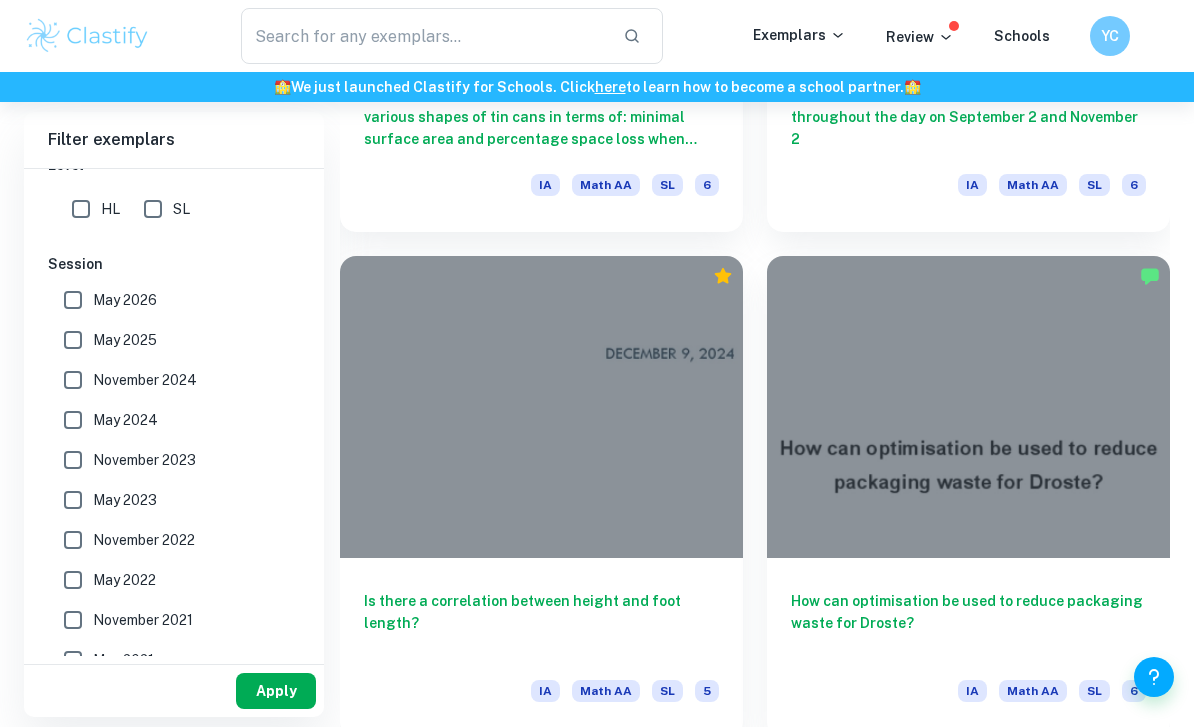 click on "Apply" at bounding box center [276, 691] 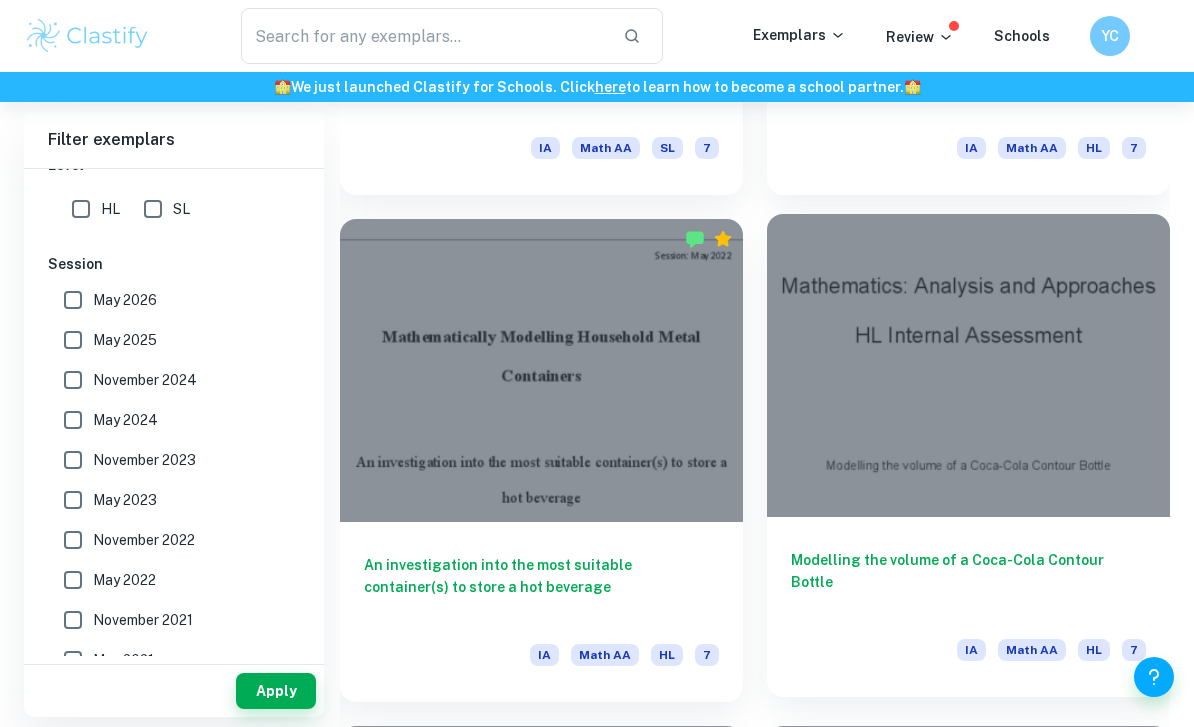 scroll, scrollTop: 2992, scrollLeft: 0, axis: vertical 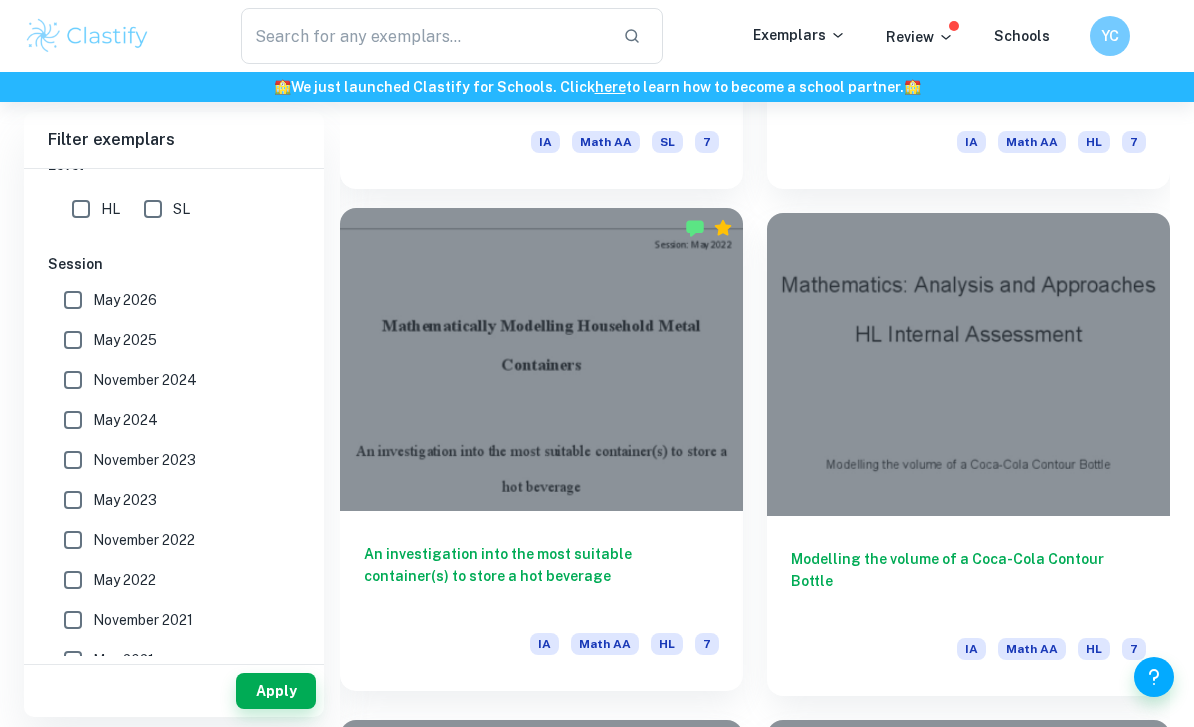 click on "An investigation into the most suitable container(s) to store a hot beverage" at bounding box center (541, 576) 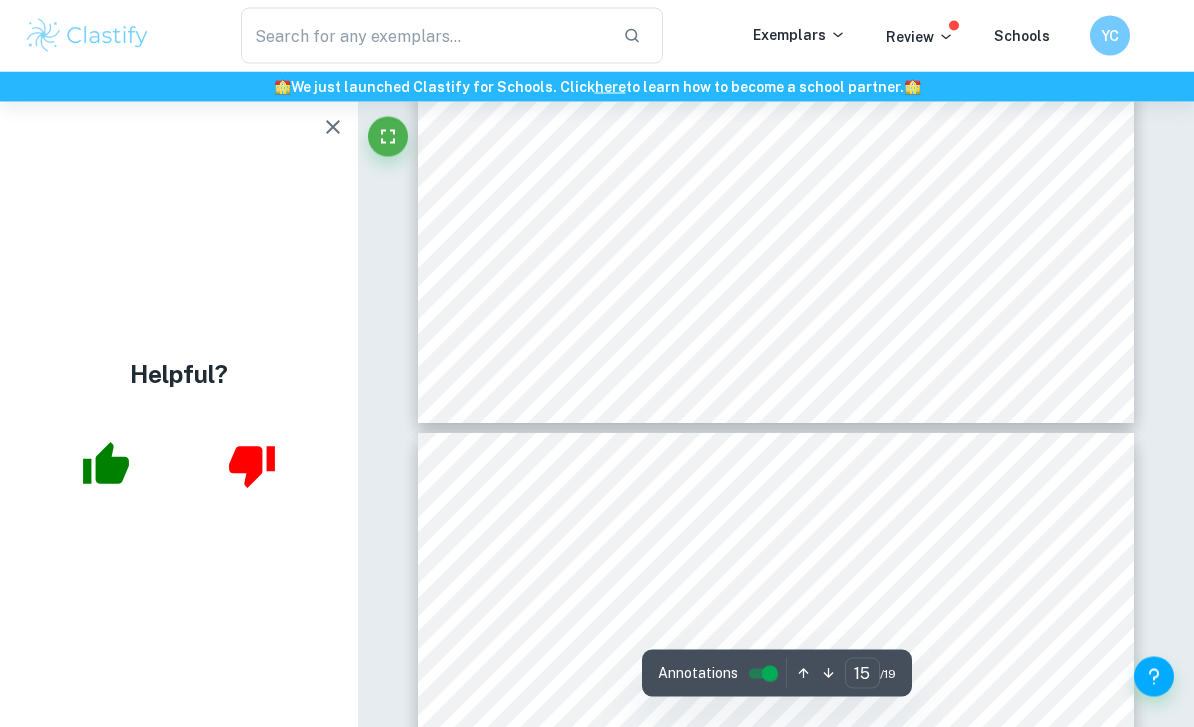 scroll, scrollTop: 15176, scrollLeft: 0, axis: vertical 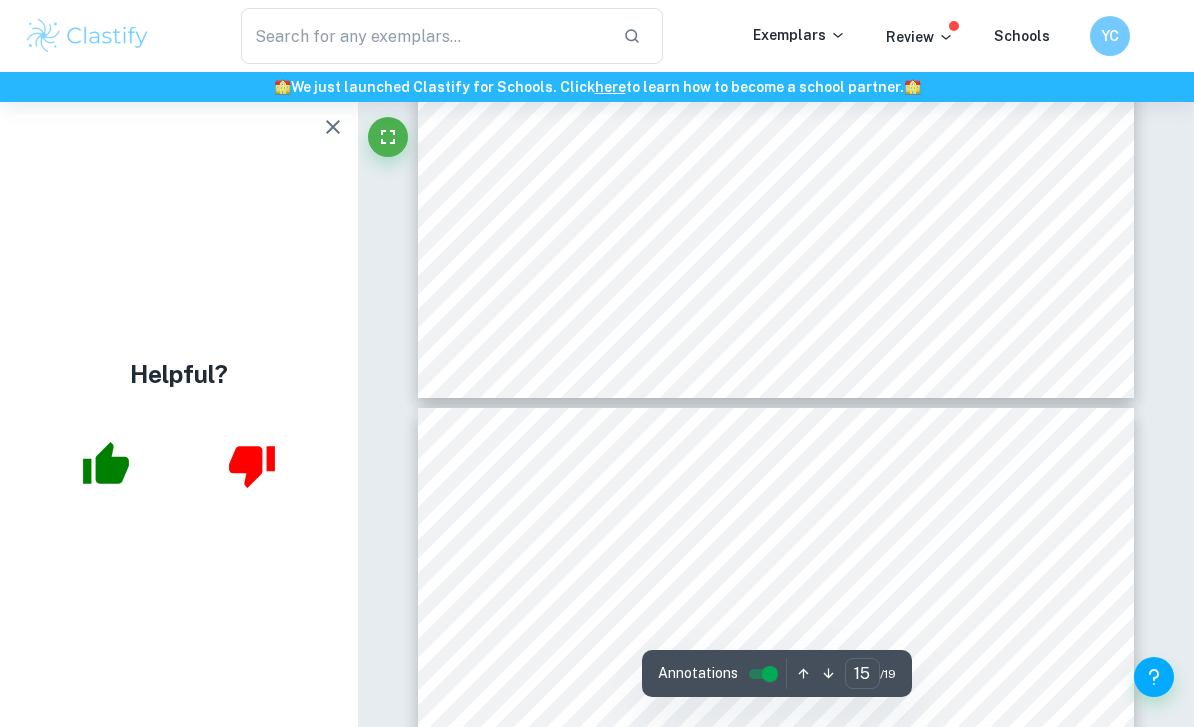click 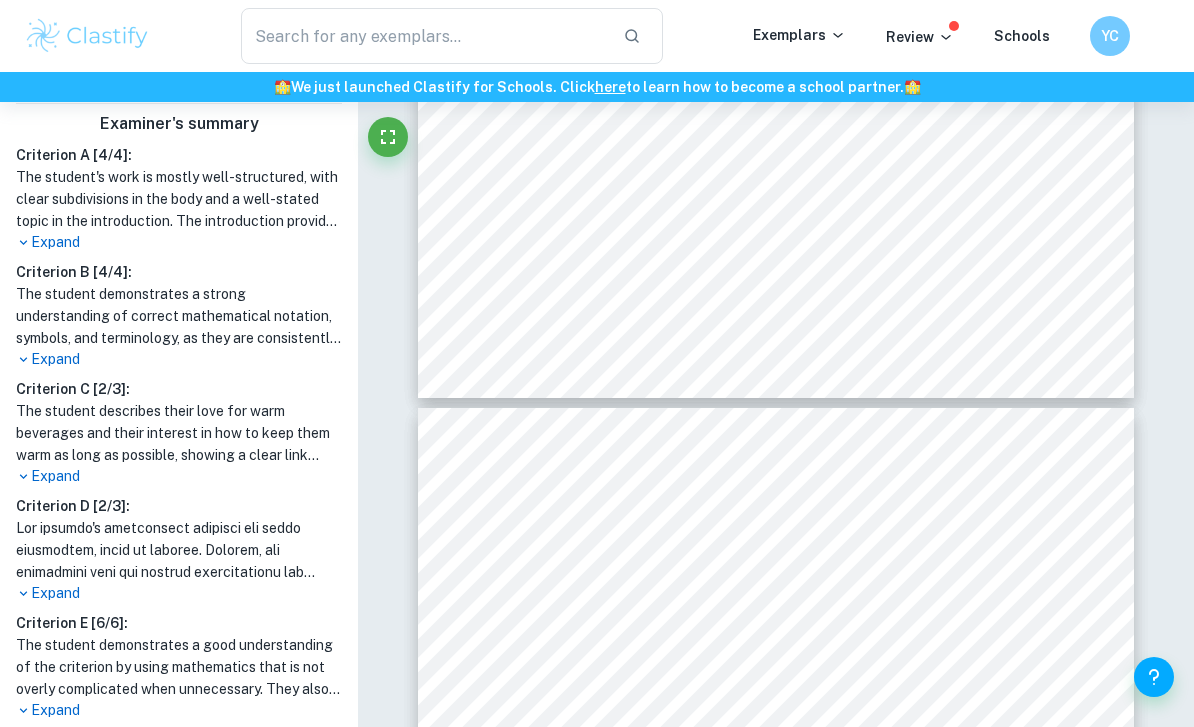 scroll, scrollTop: 556, scrollLeft: 0, axis: vertical 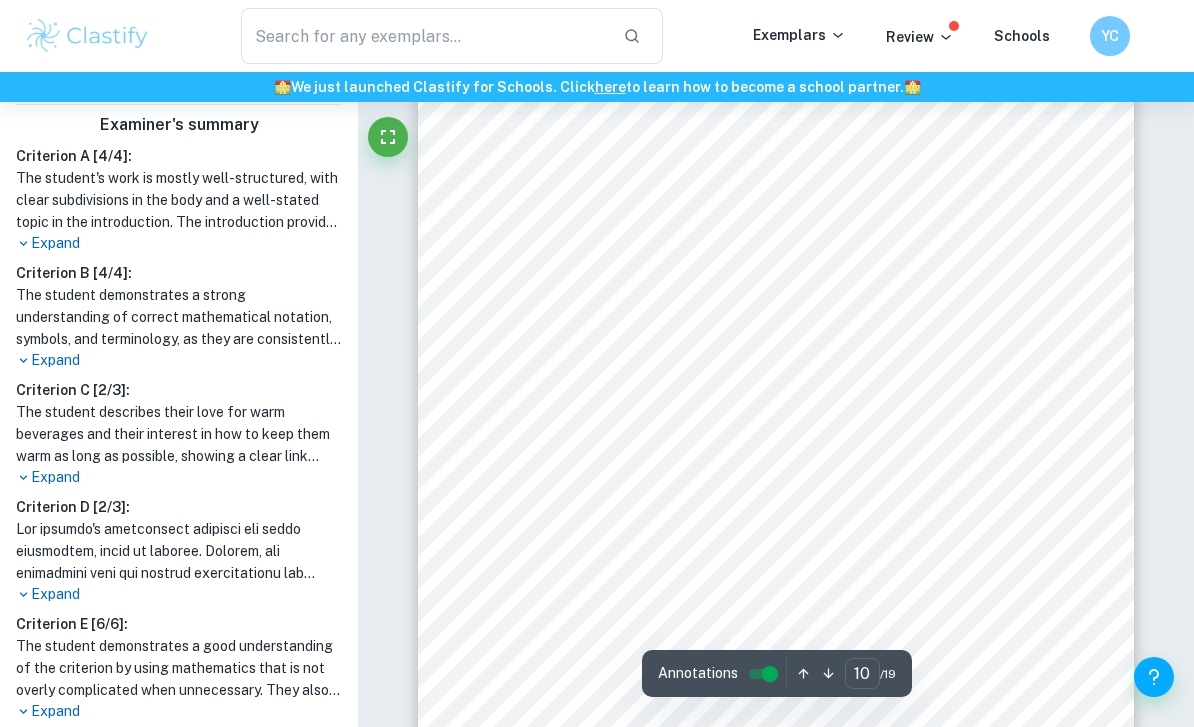 click on "Expand" at bounding box center (179, 477) 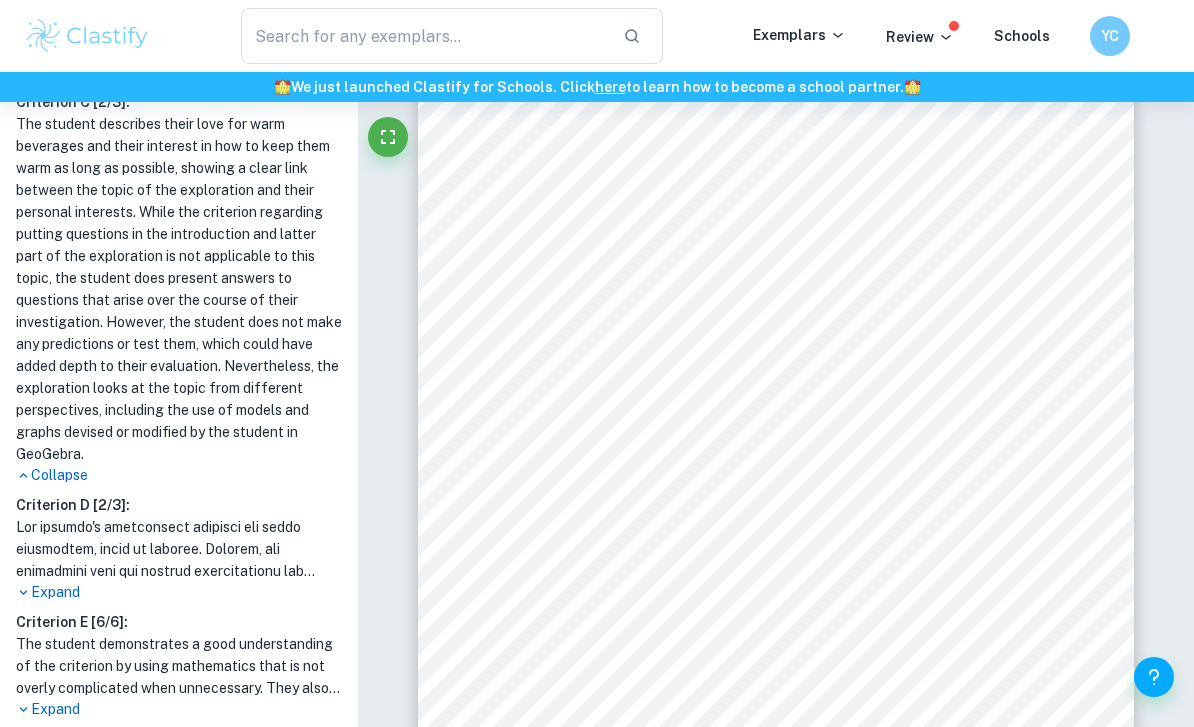 scroll, scrollTop: 842, scrollLeft: 0, axis: vertical 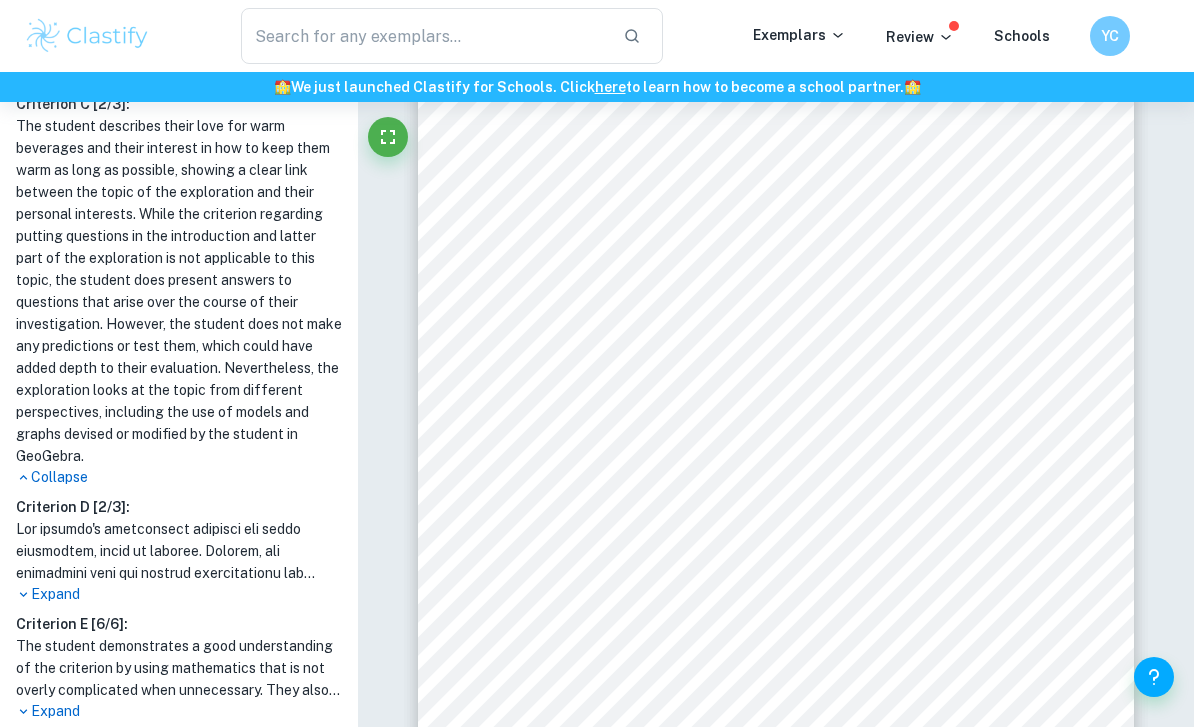 click on "Expand" at bounding box center (179, 594) 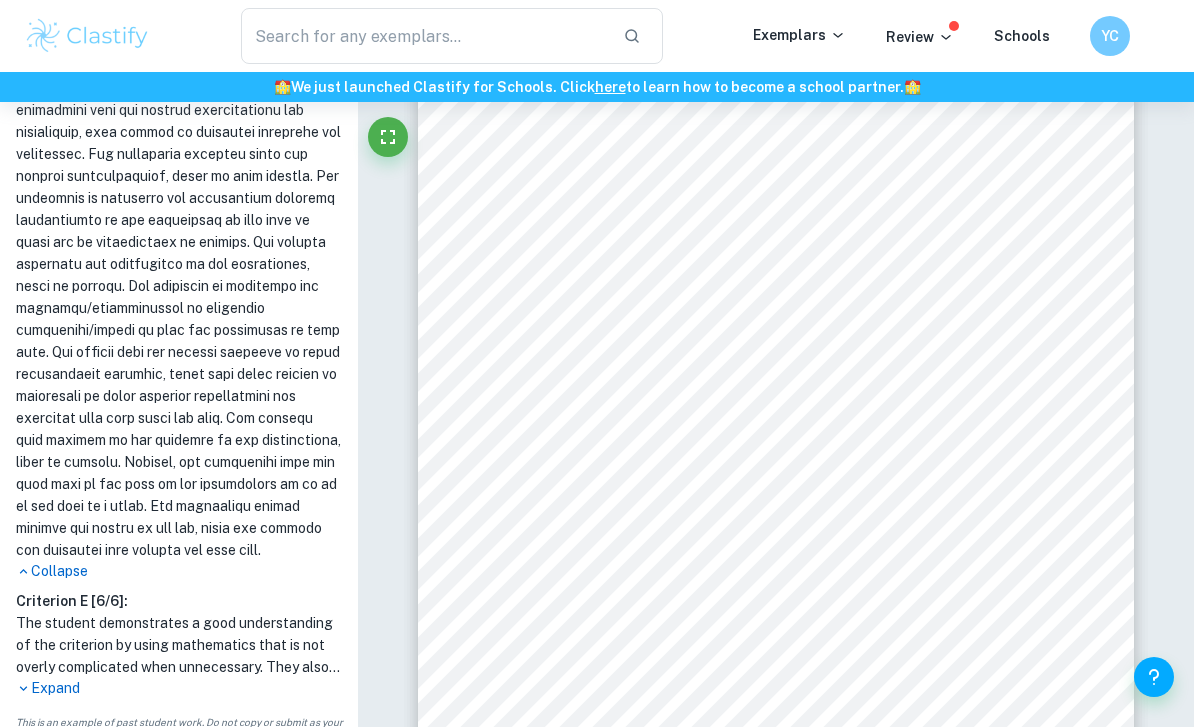 scroll, scrollTop: 1304, scrollLeft: 0, axis: vertical 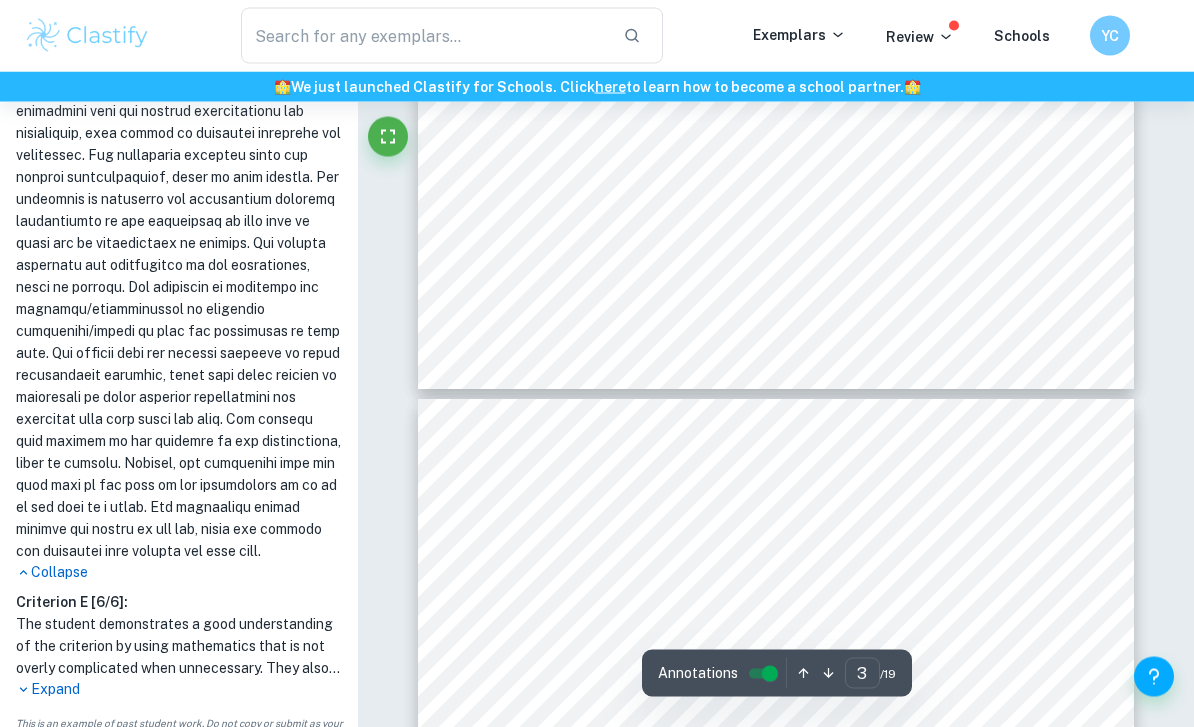 type on "4" 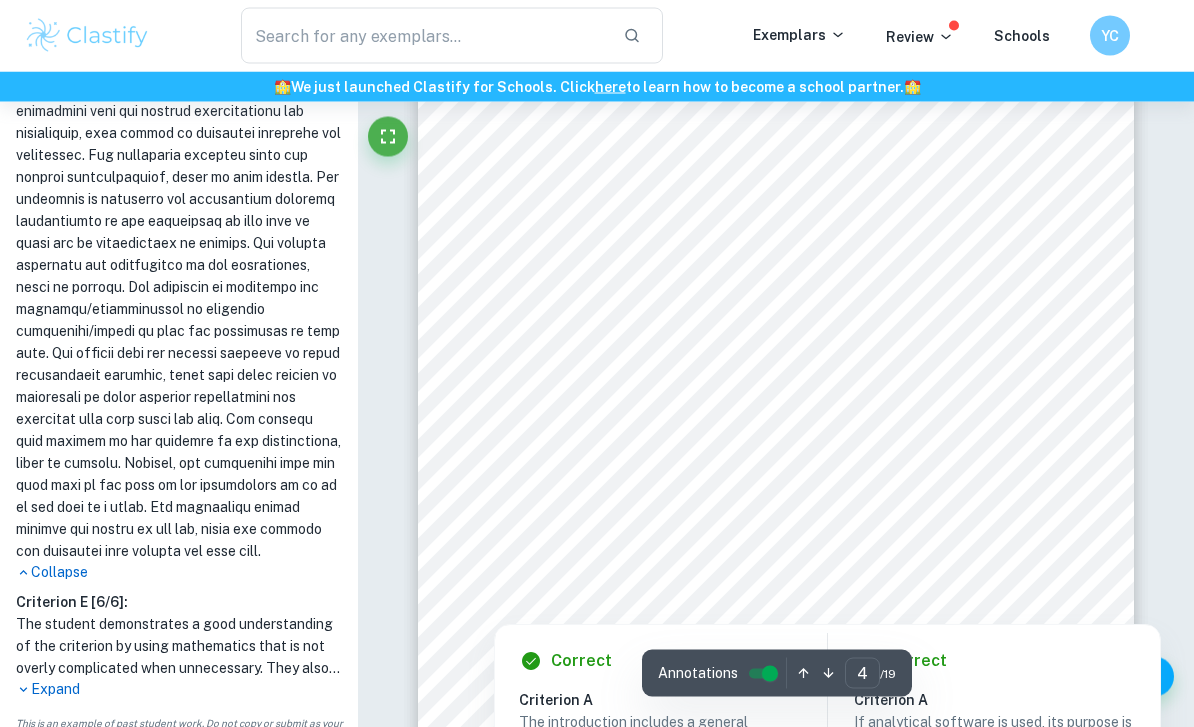 scroll, scrollTop: 3463, scrollLeft: 0, axis: vertical 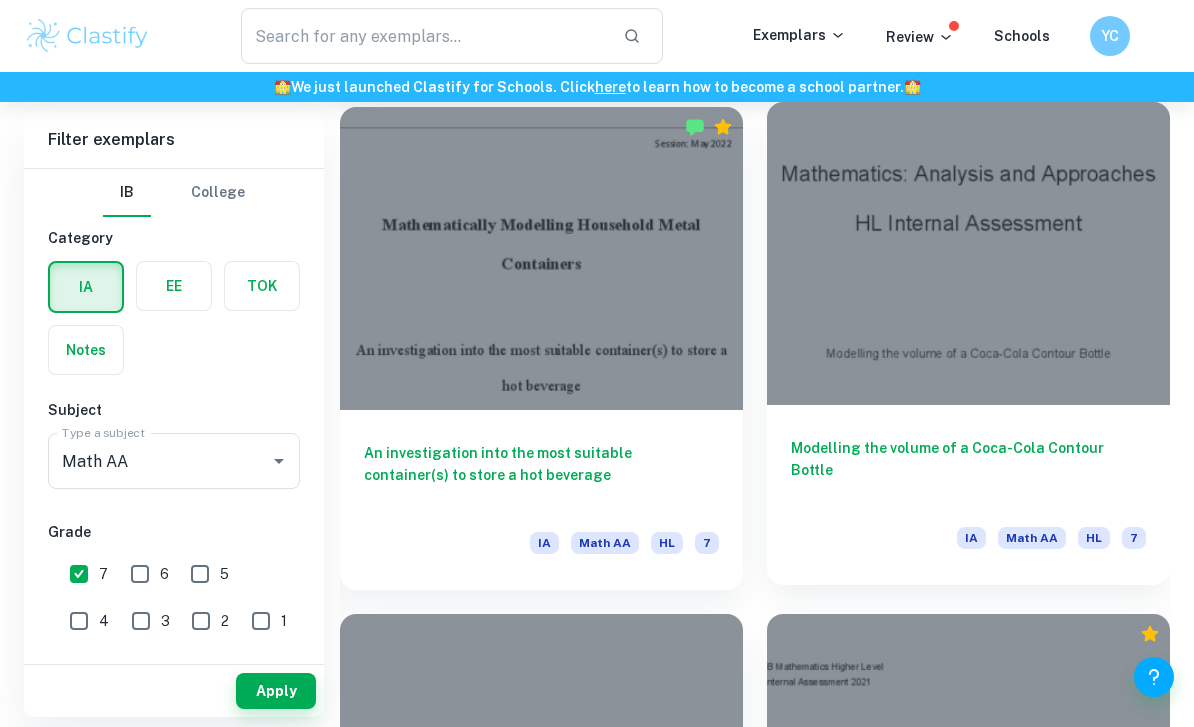 click on "Modelling the volume of a Coca-Cola Contour Bottle" at bounding box center [968, 470] 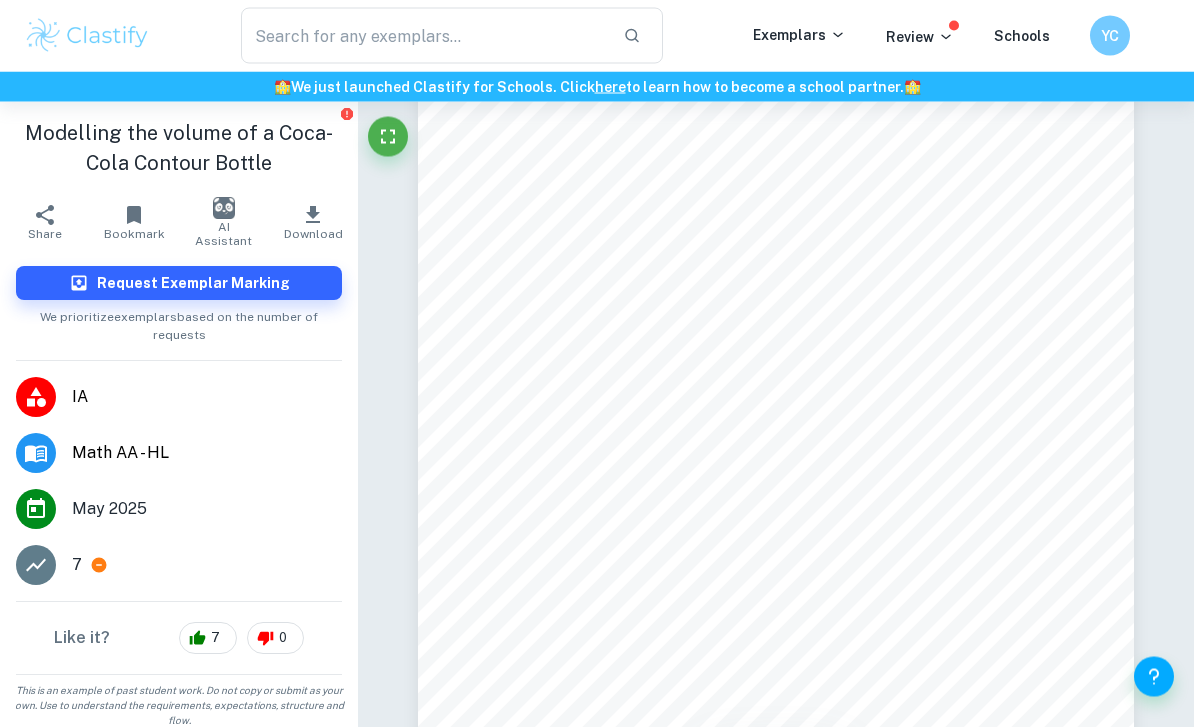 scroll, scrollTop: 5795, scrollLeft: 0, axis: vertical 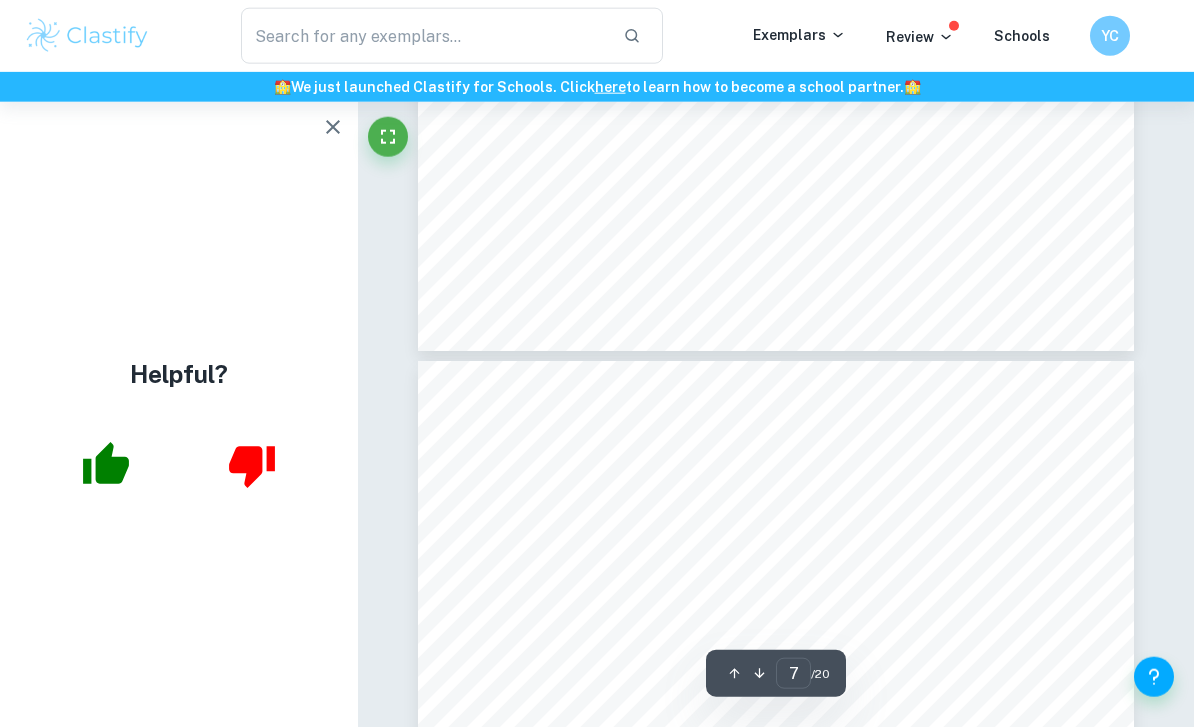 type on "8" 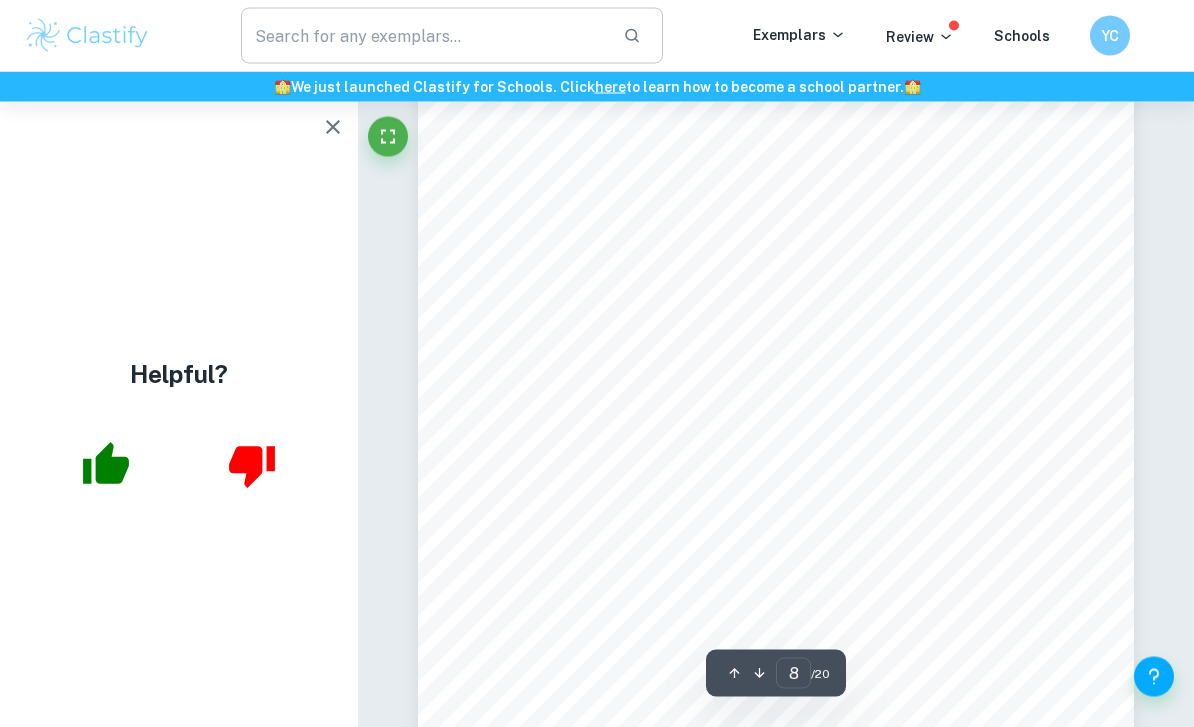scroll, scrollTop: 6861, scrollLeft: 0, axis: vertical 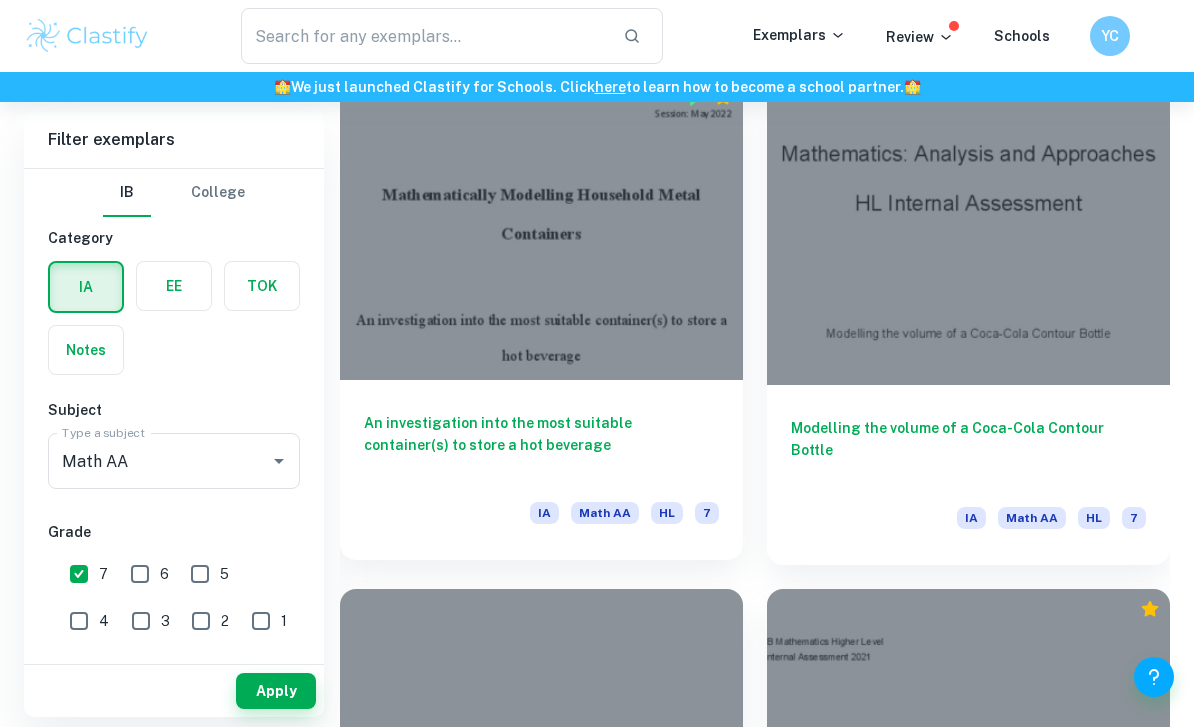 click on "An investigation into the most suitable container(s) to store a hot beverage" at bounding box center [541, 445] 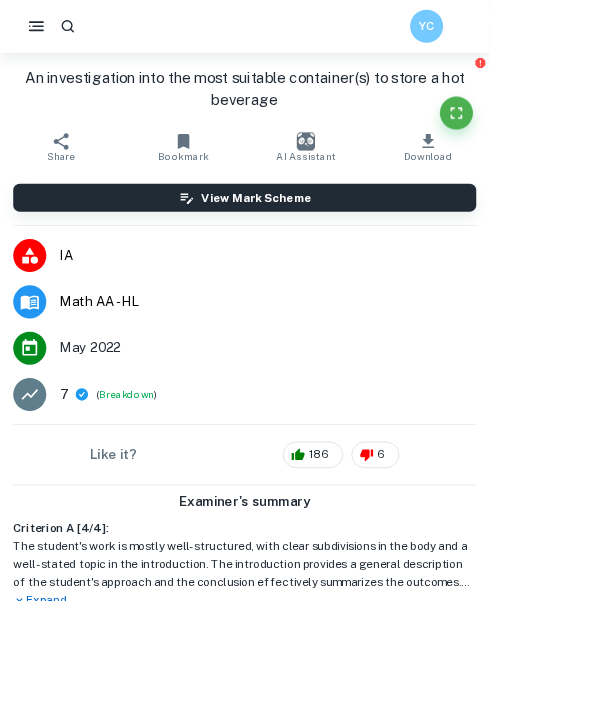 scroll, scrollTop: 2165, scrollLeft: 0, axis: vertical 